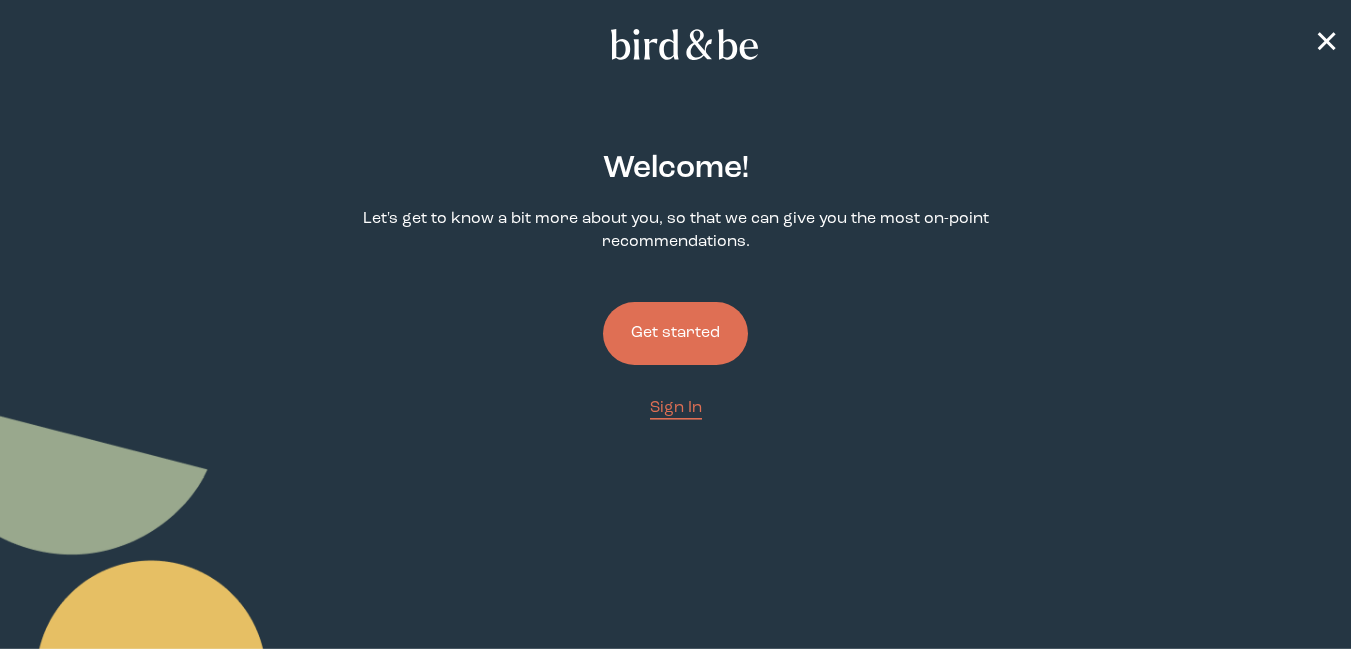 scroll, scrollTop: 0, scrollLeft: 0, axis: both 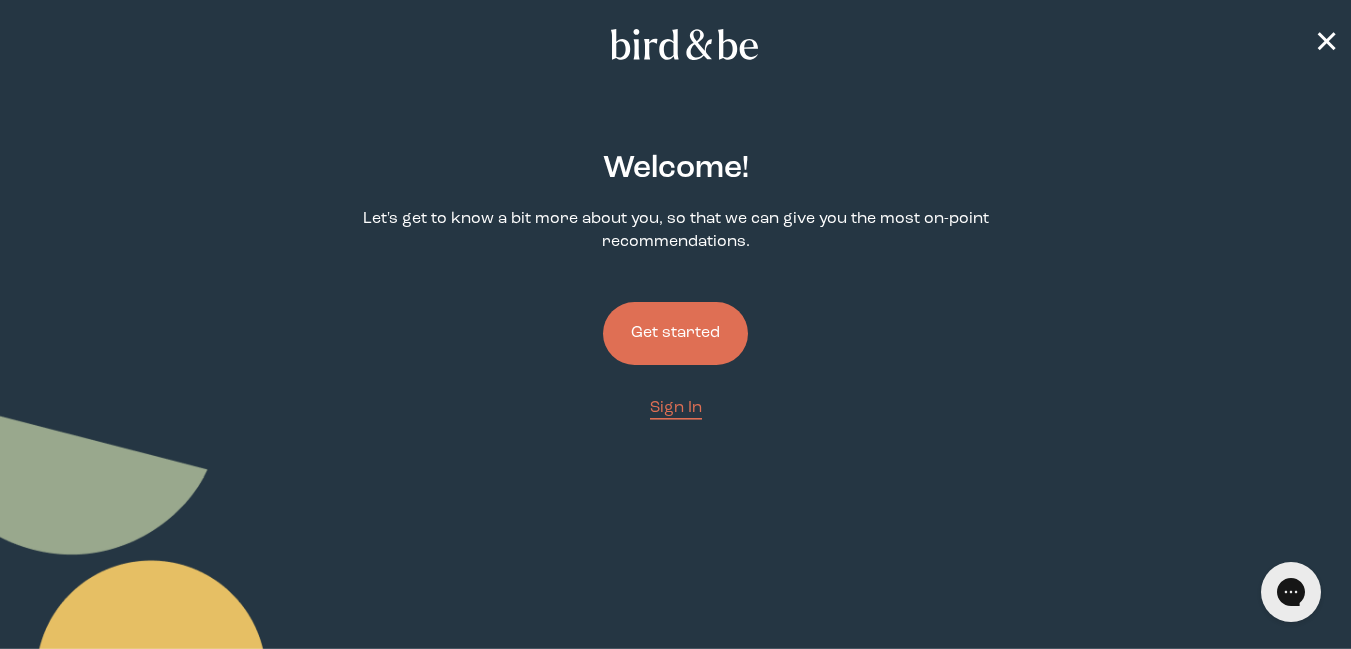 click on "Get started" at bounding box center [675, 333] 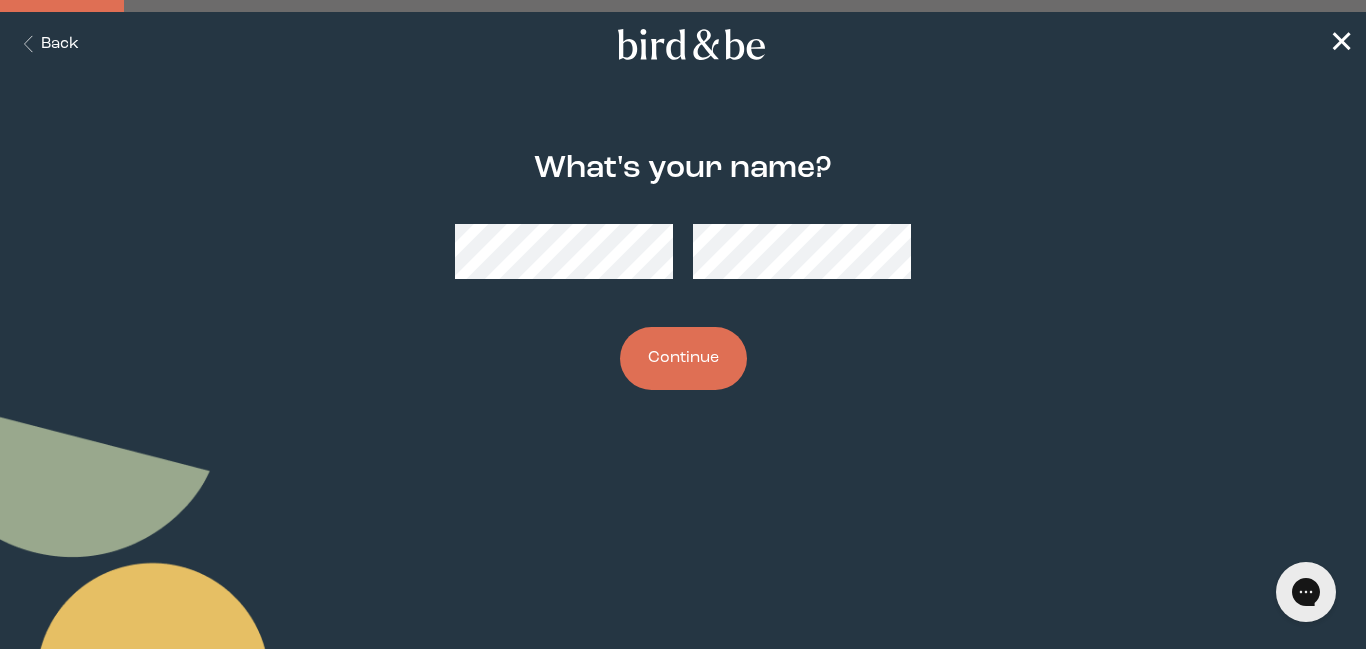 click on "Continue" at bounding box center (683, 358) 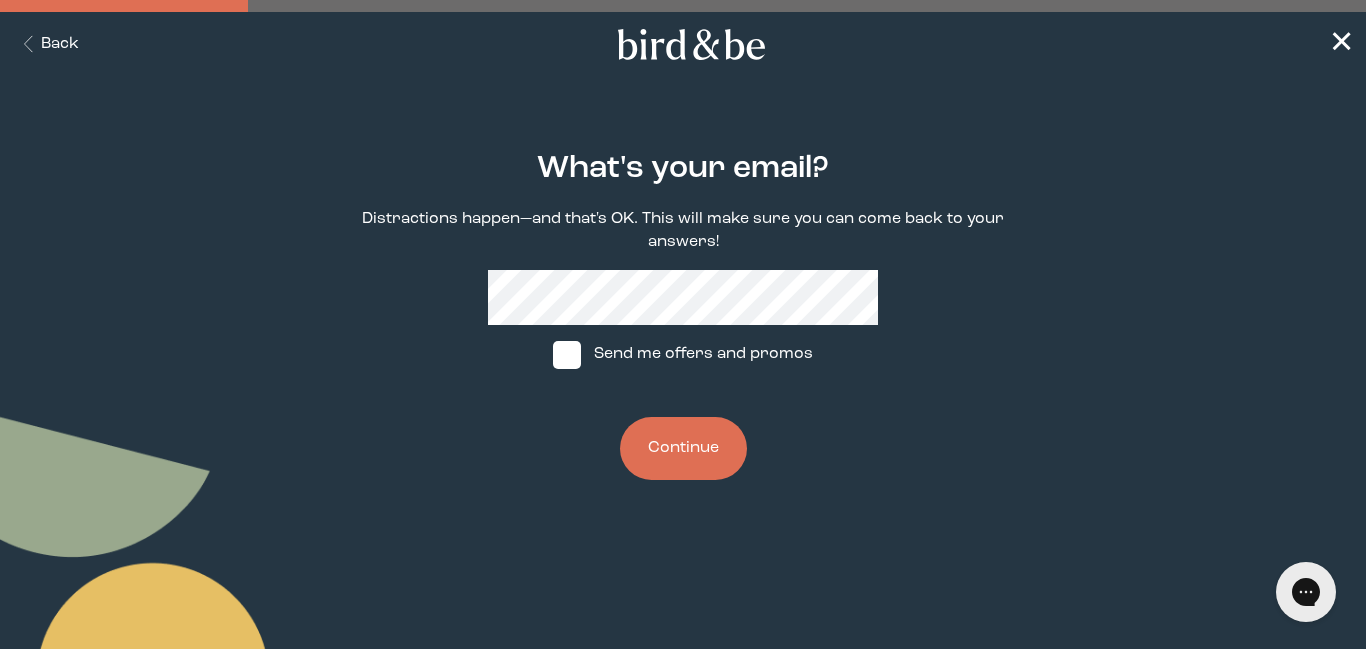 click on "Continue" at bounding box center [683, 448] 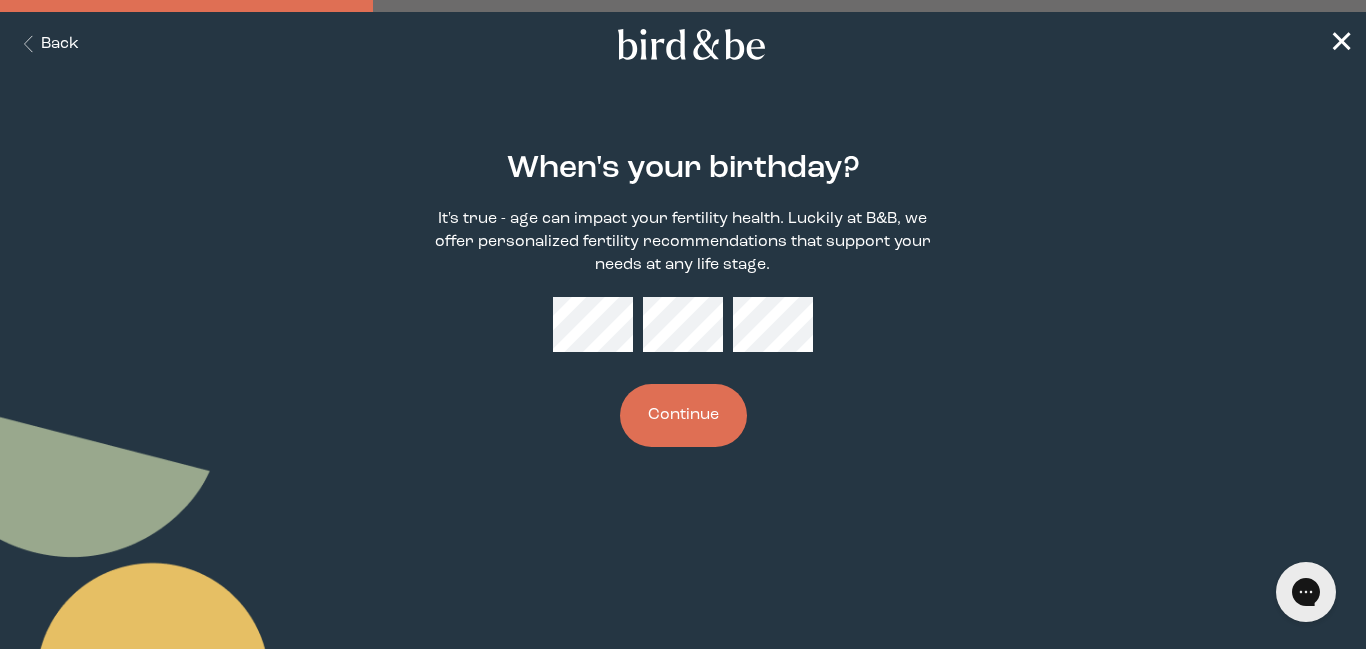 click on "Continue" at bounding box center [683, 415] 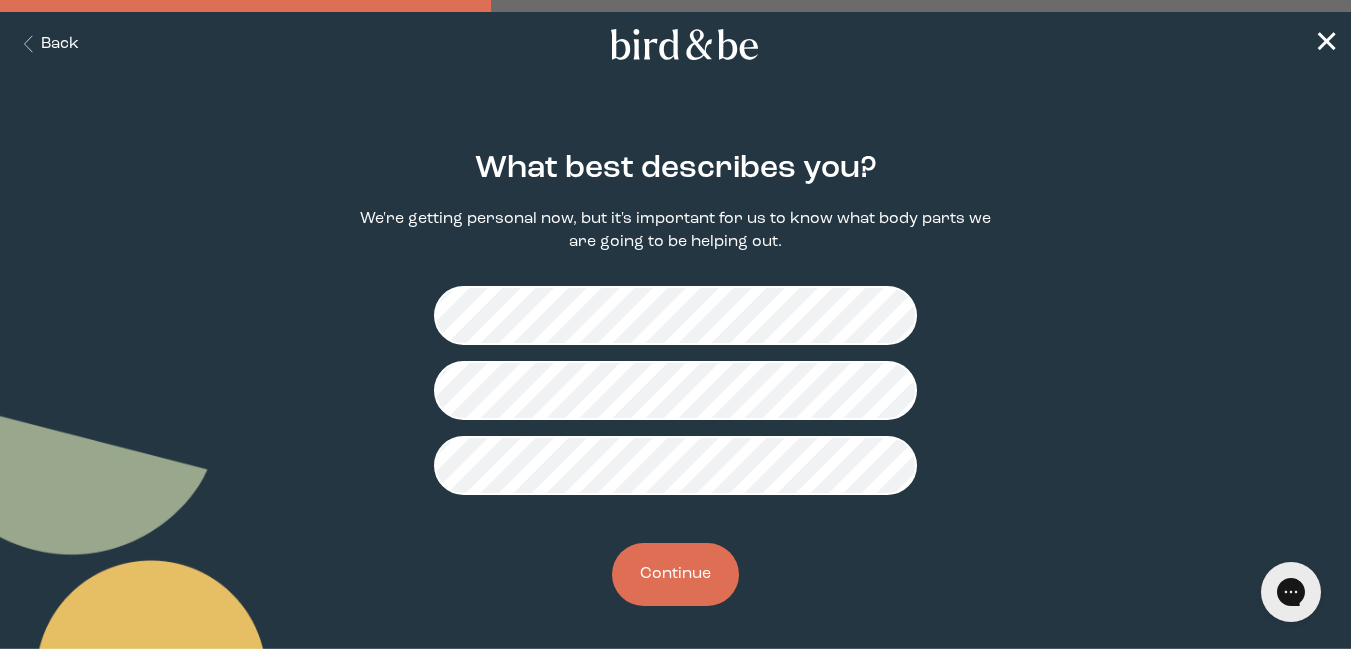 click on "Continue" at bounding box center [675, 574] 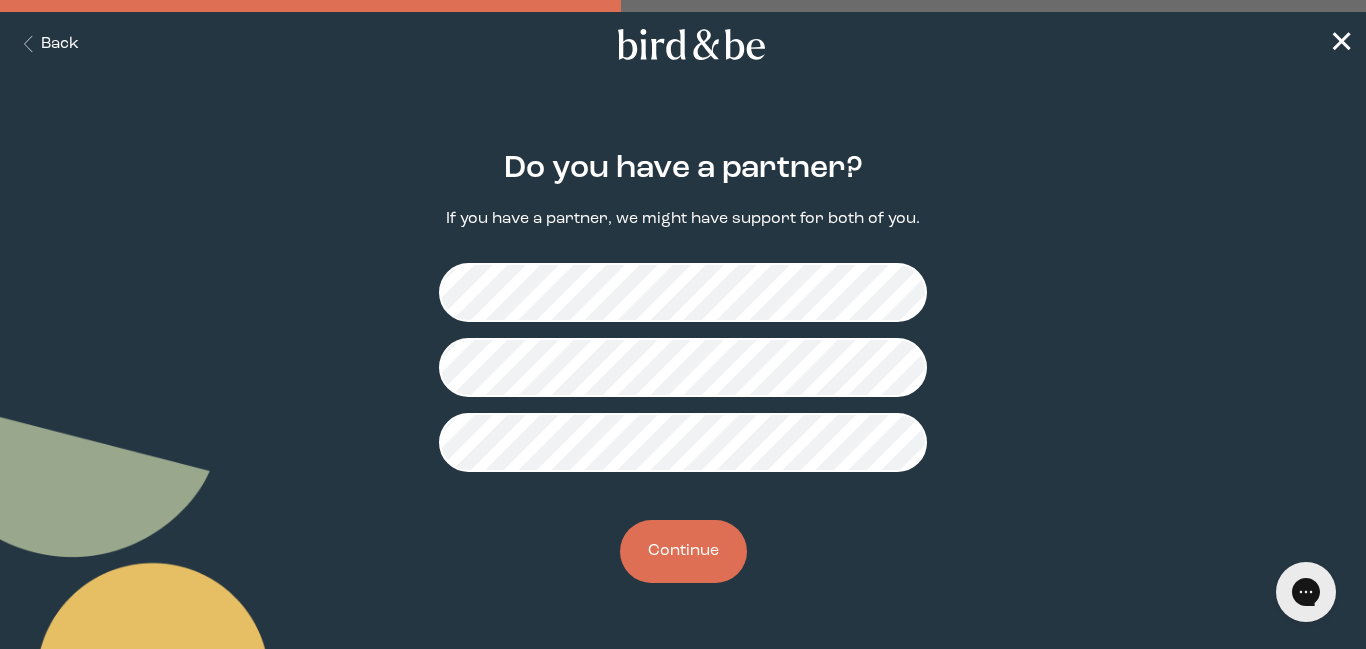 click on "Continue" at bounding box center [683, 551] 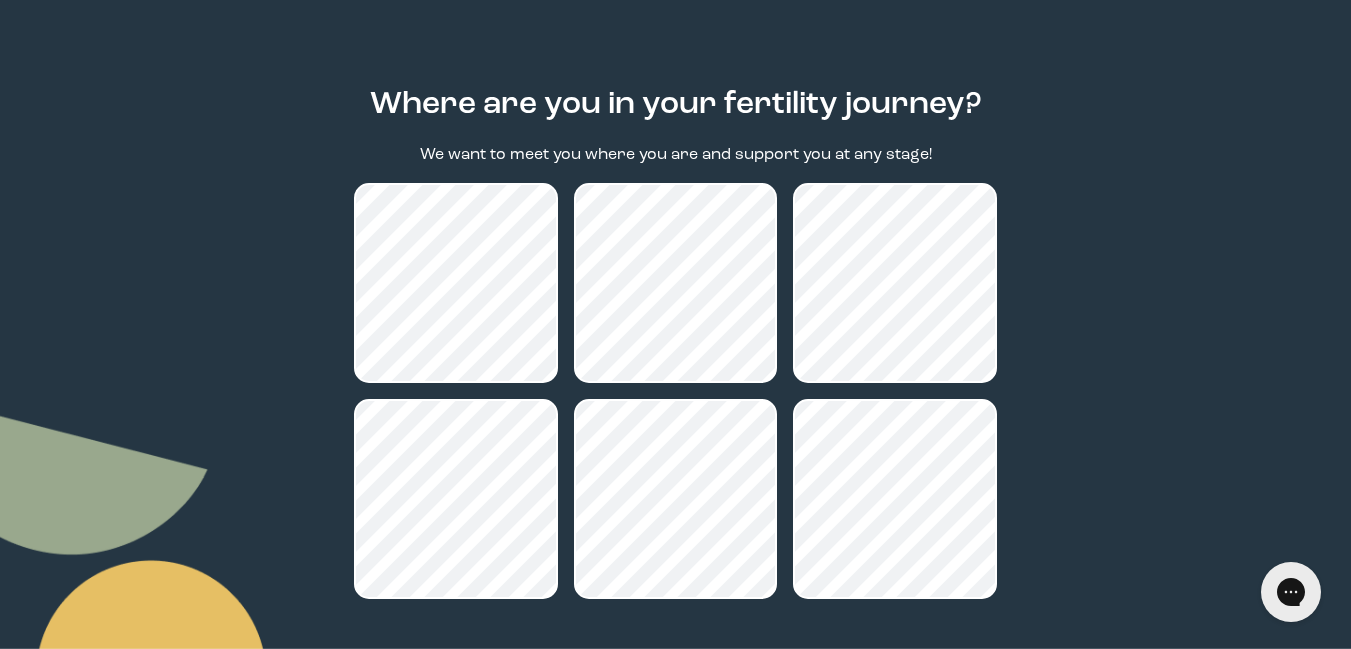 scroll, scrollTop: 80, scrollLeft: 0, axis: vertical 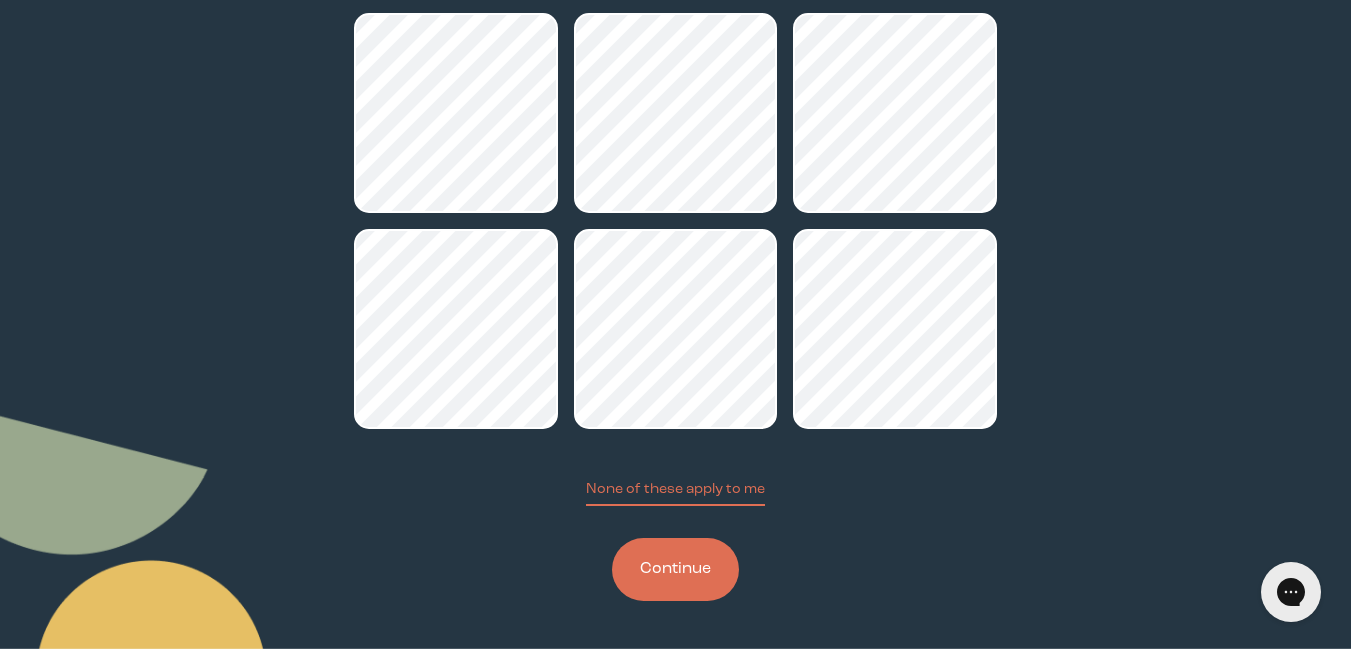 click on "Continue" at bounding box center [675, 569] 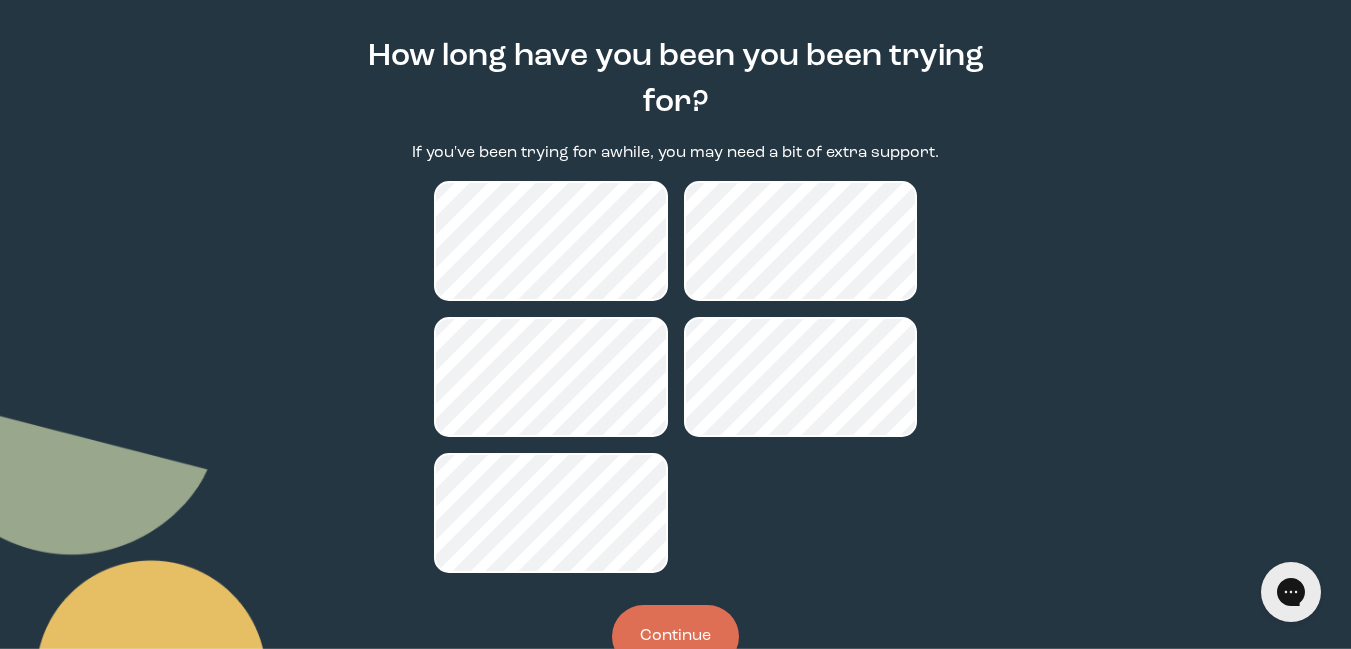 scroll, scrollTop: 120, scrollLeft: 0, axis: vertical 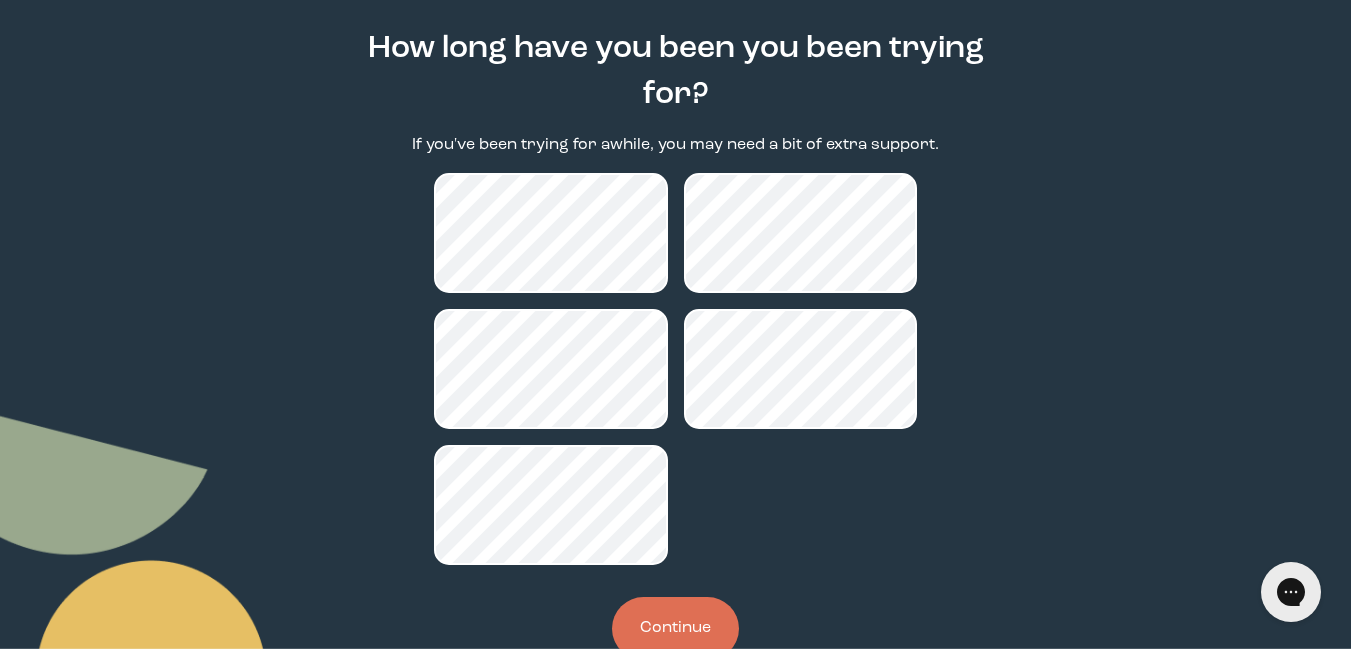 click on "Continue" at bounding box center (675, 628) 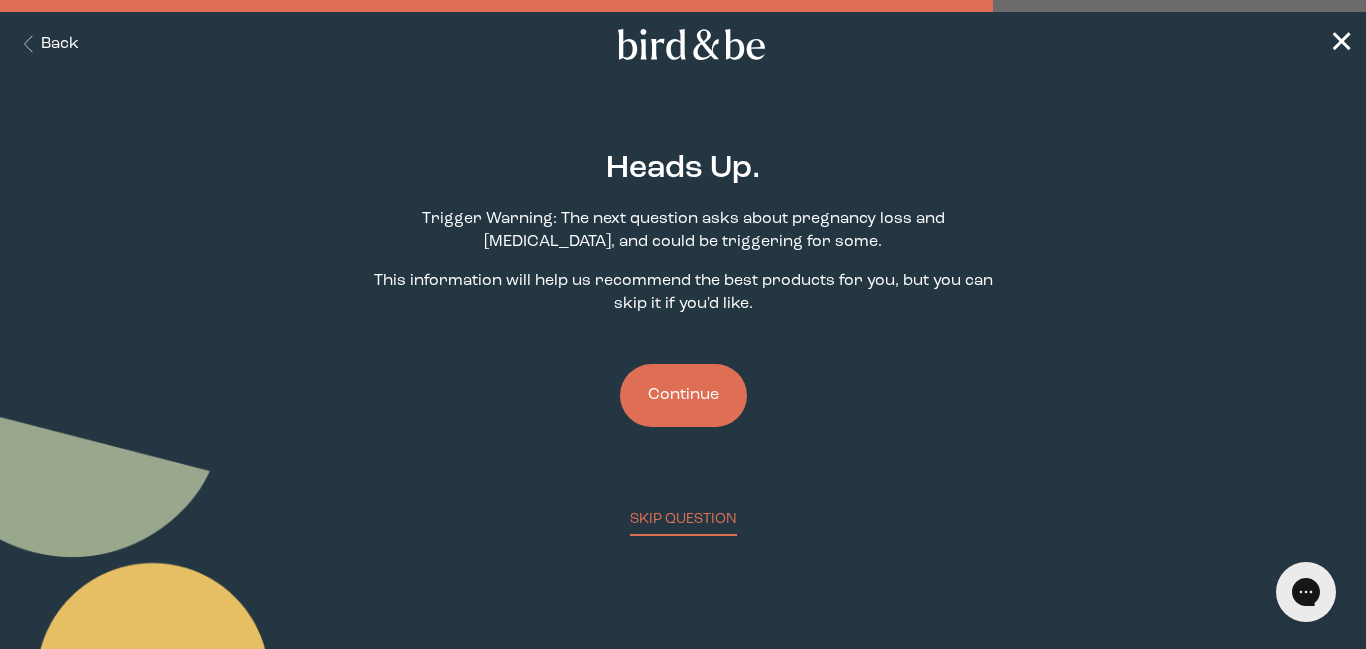 click on "Continue" at bounding box center [683, 395] 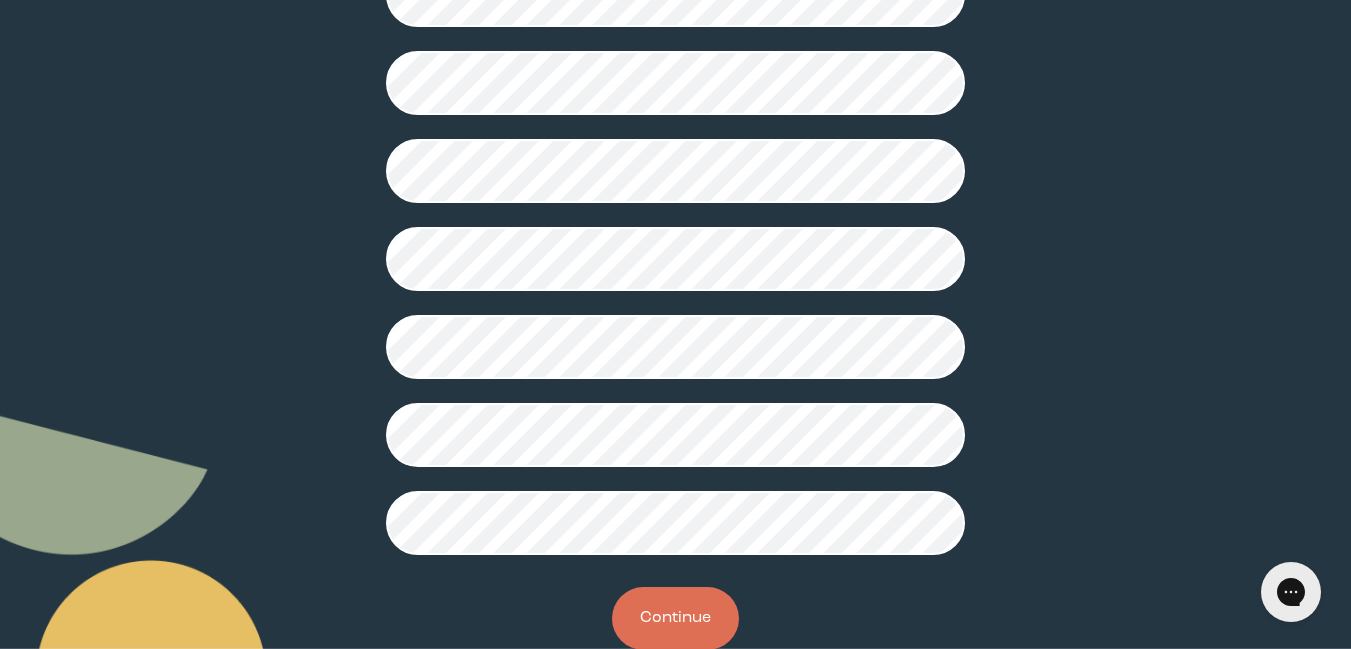 scroll, scrollTop: 560, scrollLeft: 0, axis: vertical 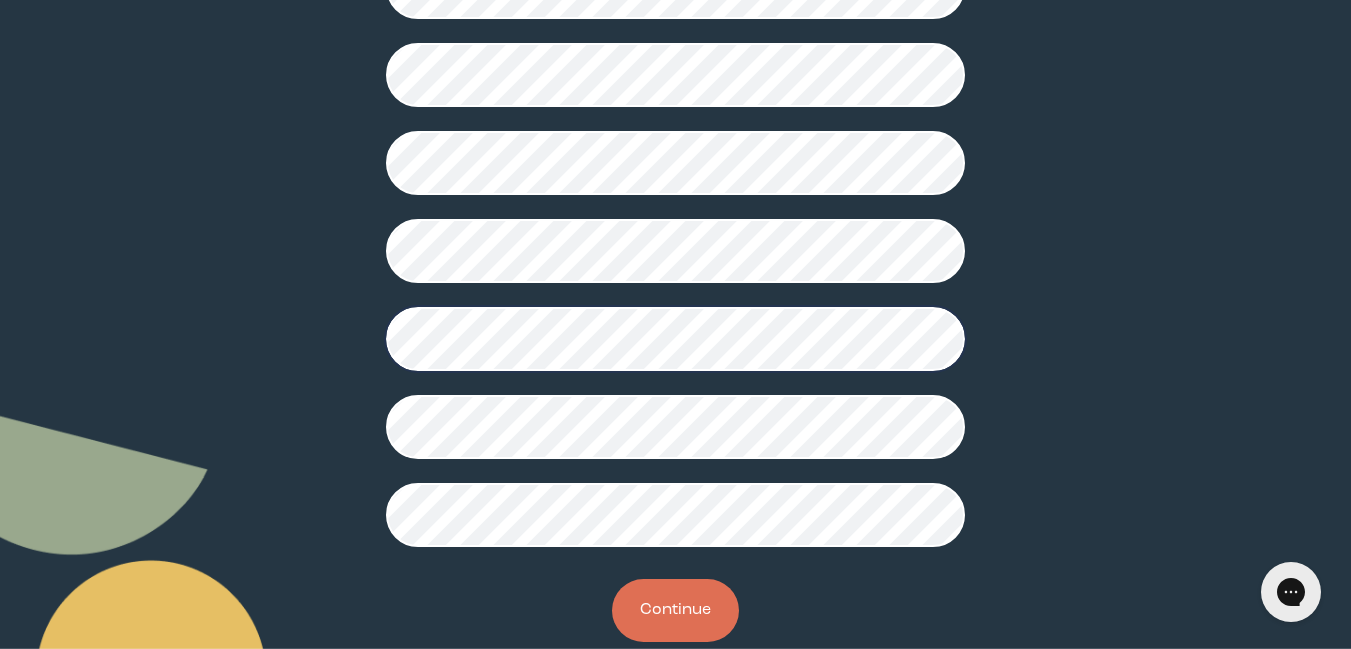click on "Continue" at bounding box center [675, 610] 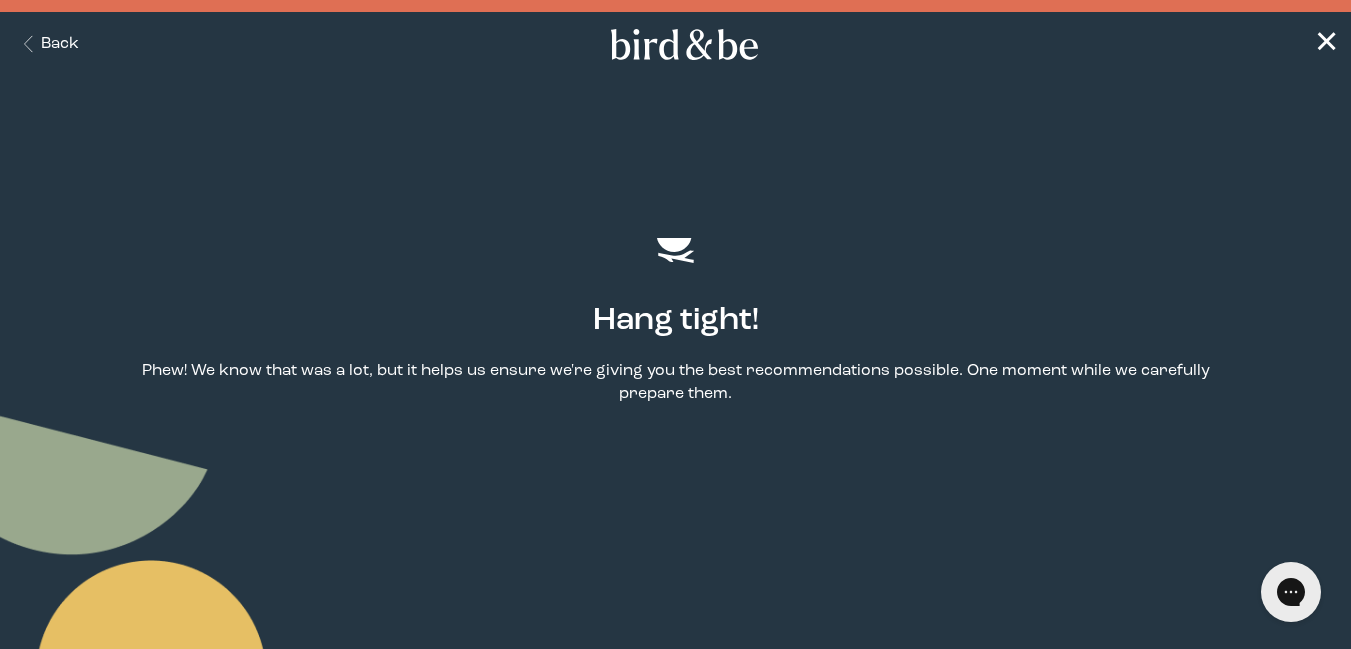 scroll, scrollTop: 0, scrollLeft: 0, axis: both 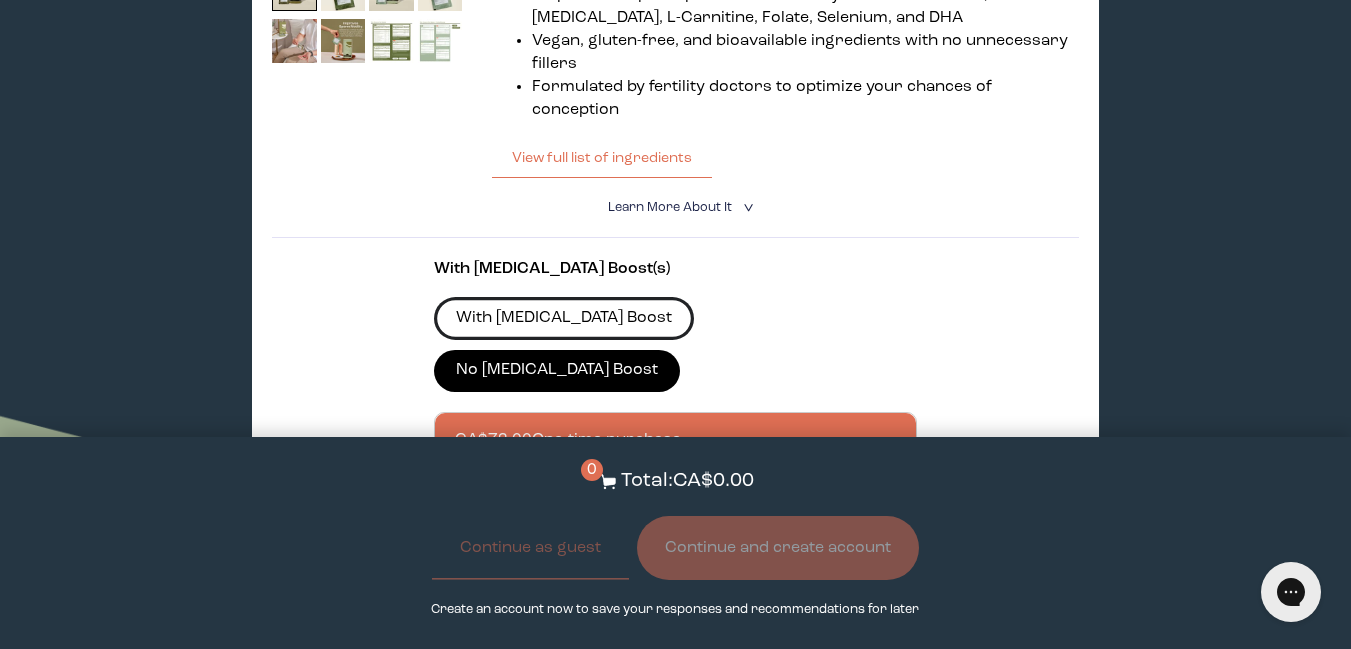 click on "With [MEDICAL_DATA] Boost" at bounding box center [564, 318] 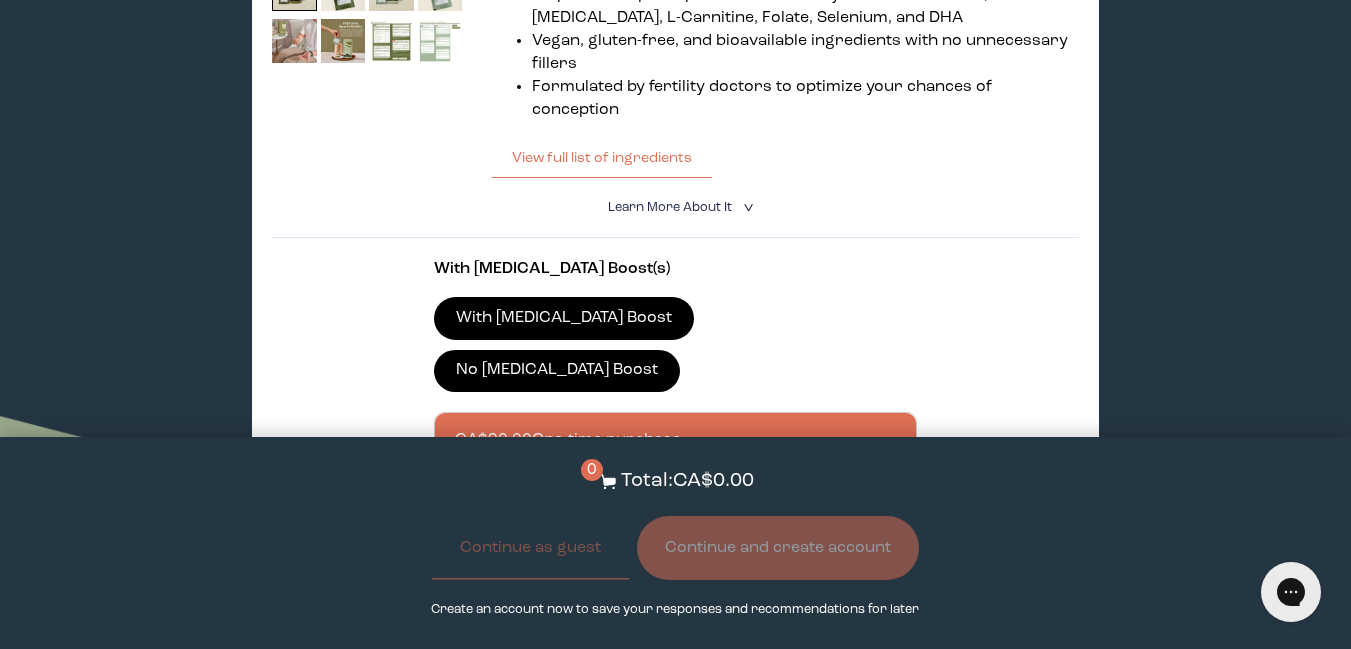 click at bounding box center (696, 495) 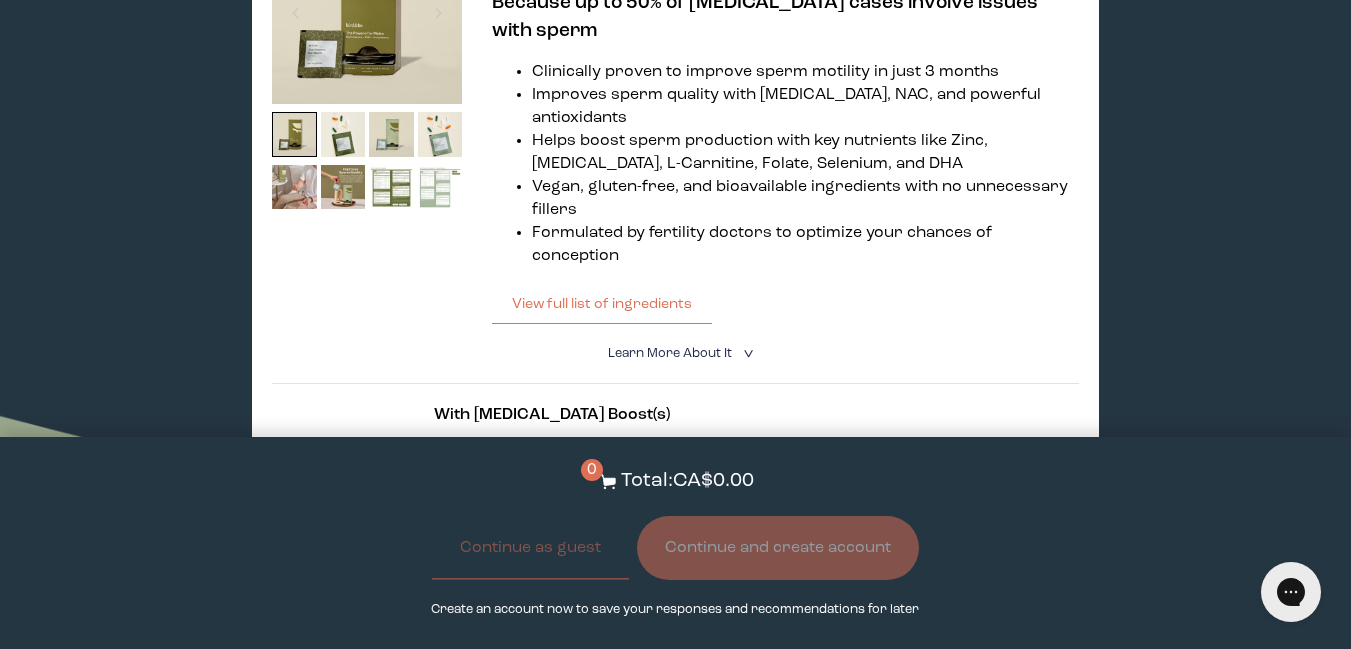 scroll, scrollTop: 1321, scrollLeft: 0, axis: vertical 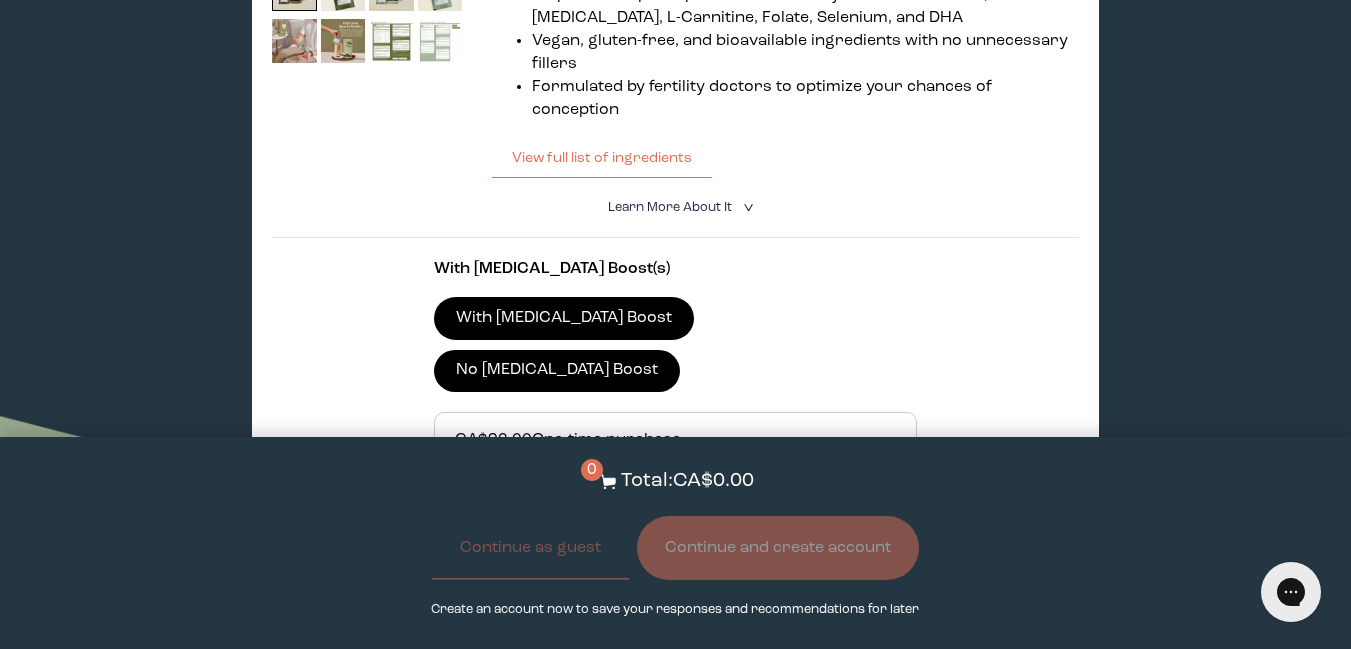 click on "Add to Cart - CA$82.80" at bounding box center (675, 595) 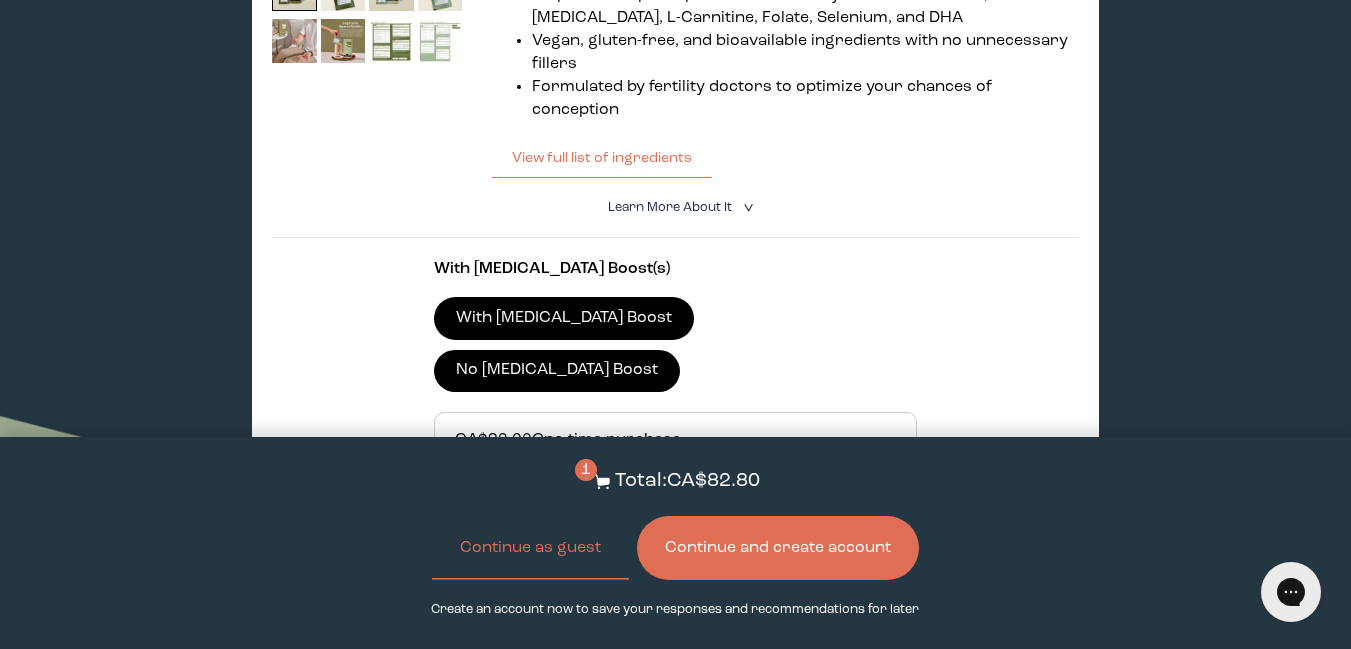 click on "Continue and create account" at bounding box center (778, 548) 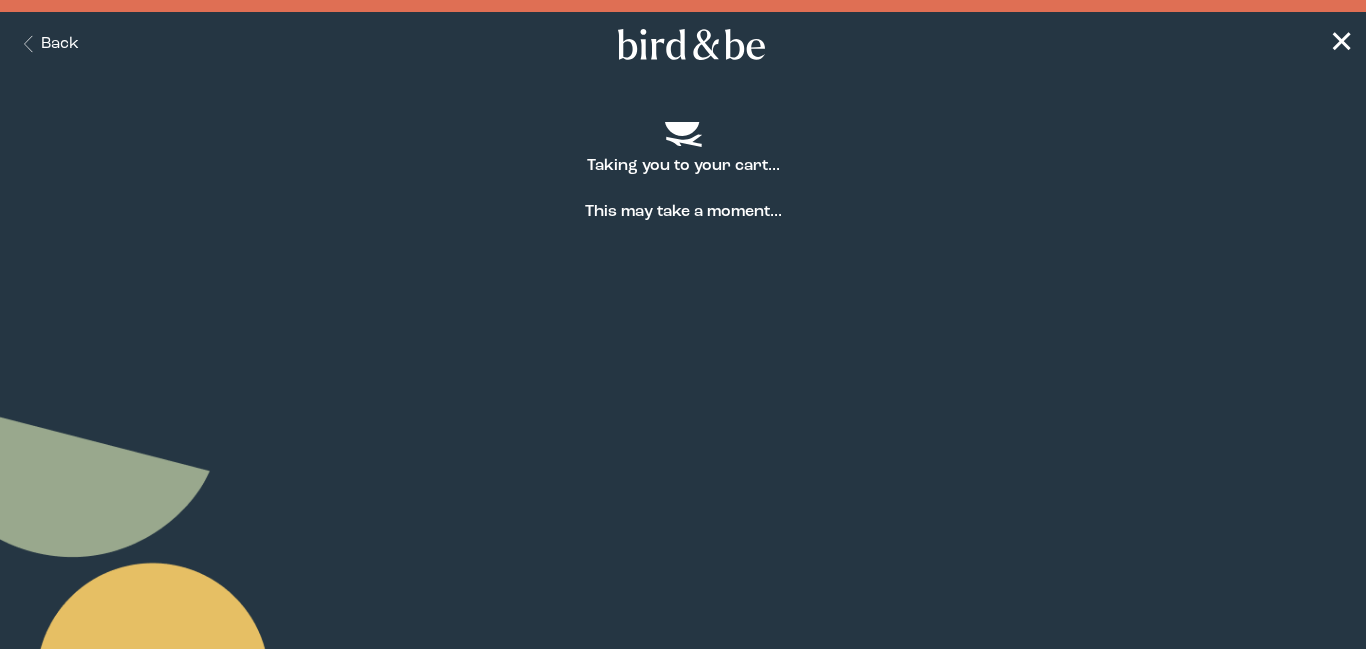 scroll, scrollTop: 0, scrollLeft: 0, axis: both 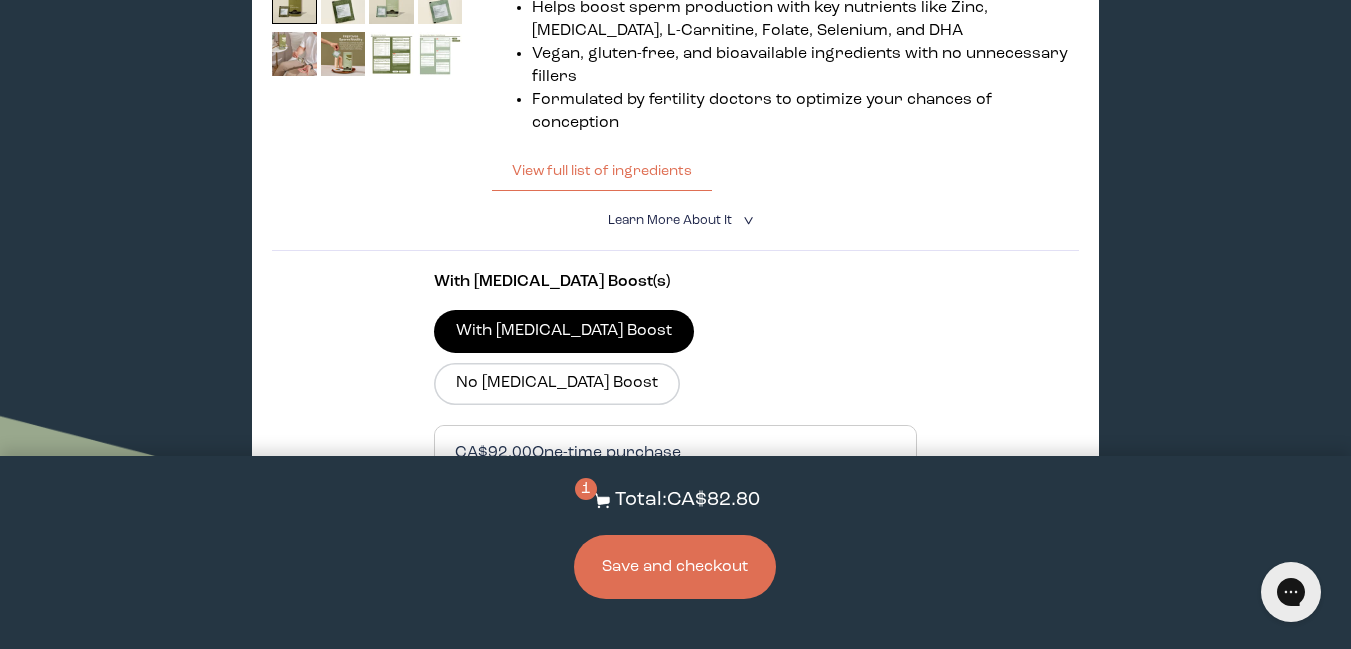 click at bounding box center (696, 453) 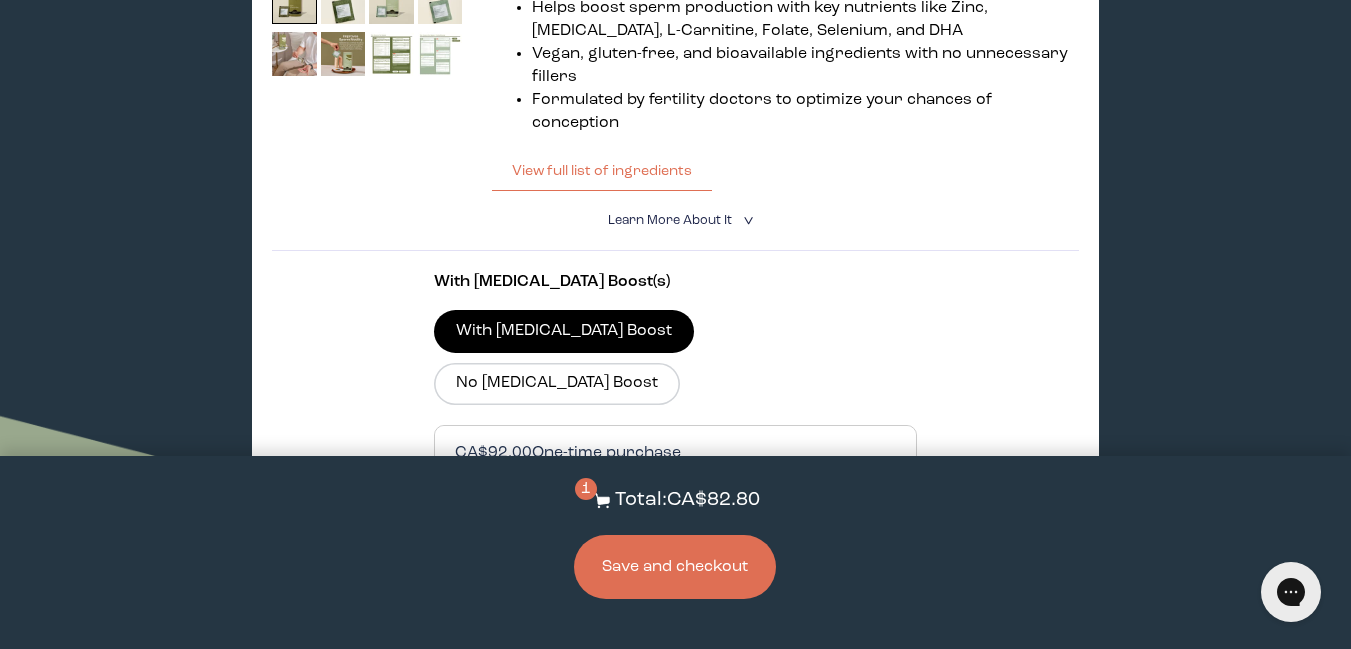 click on "CA$92.00  One-time purchase" at bounding box center (454, 441) 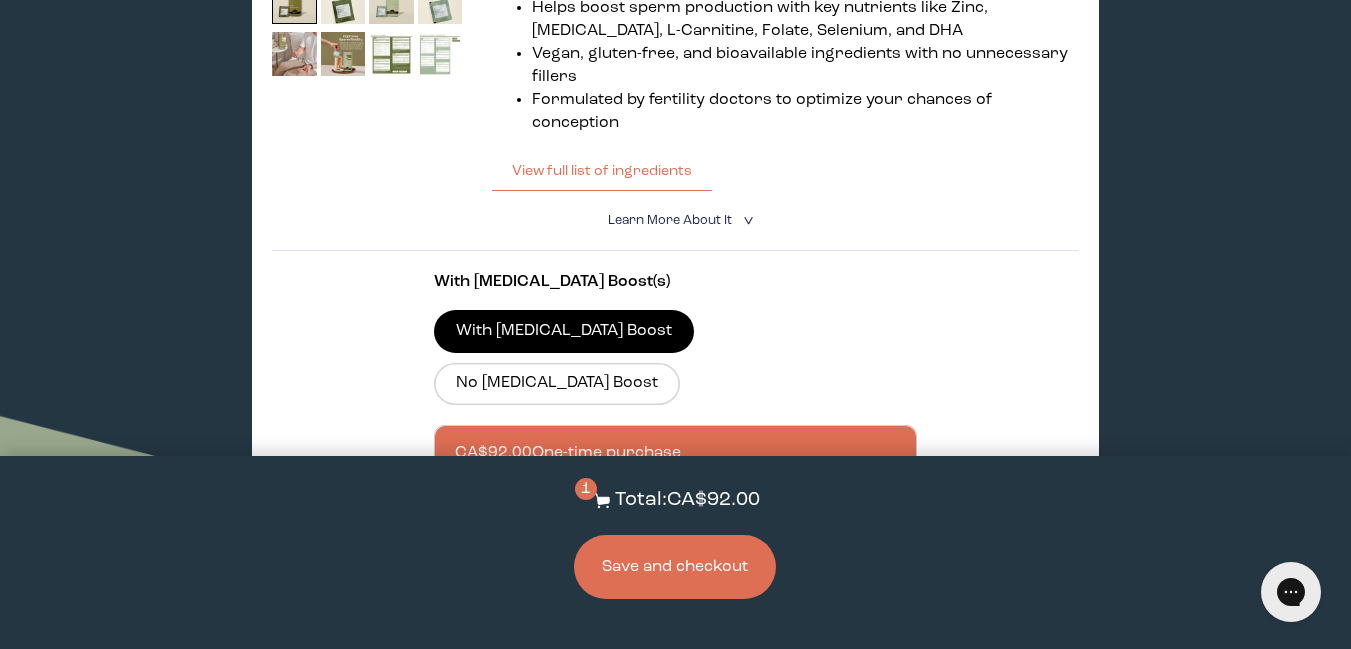click on "Save and checkout" at bounding box center (675, 567) 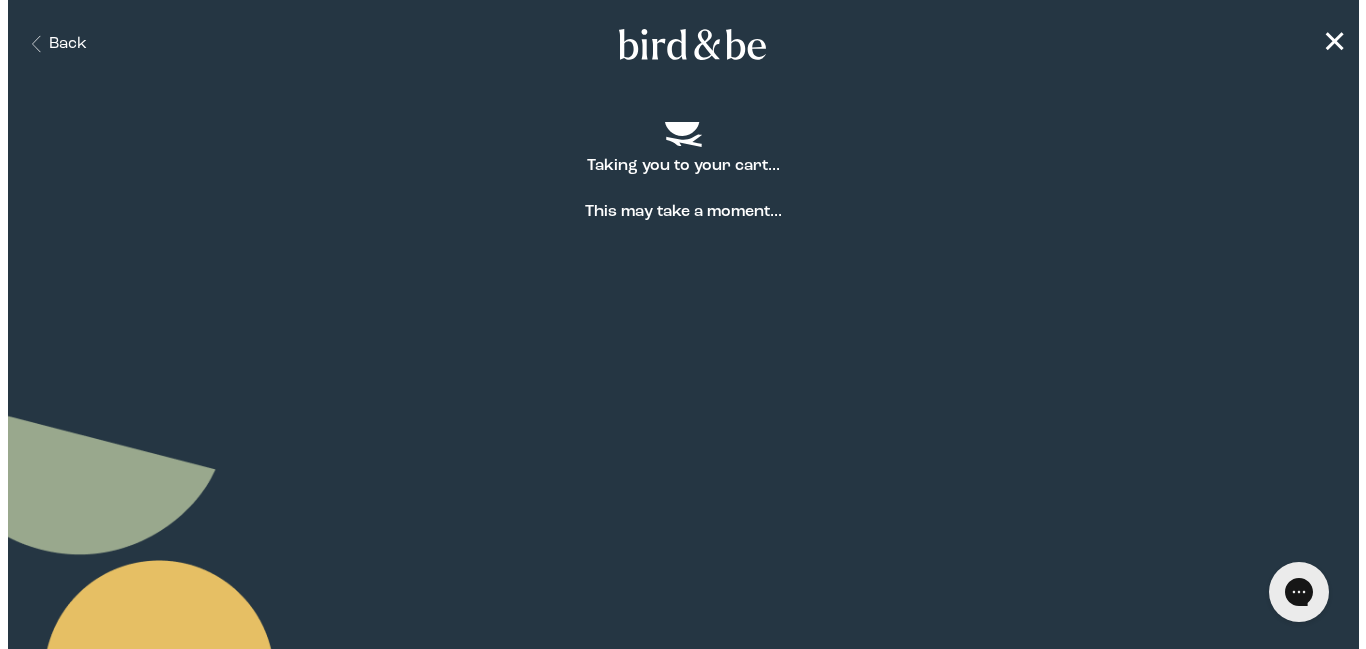 scroll, scrollTop: 0, scrollLeft: 0, axis: both 